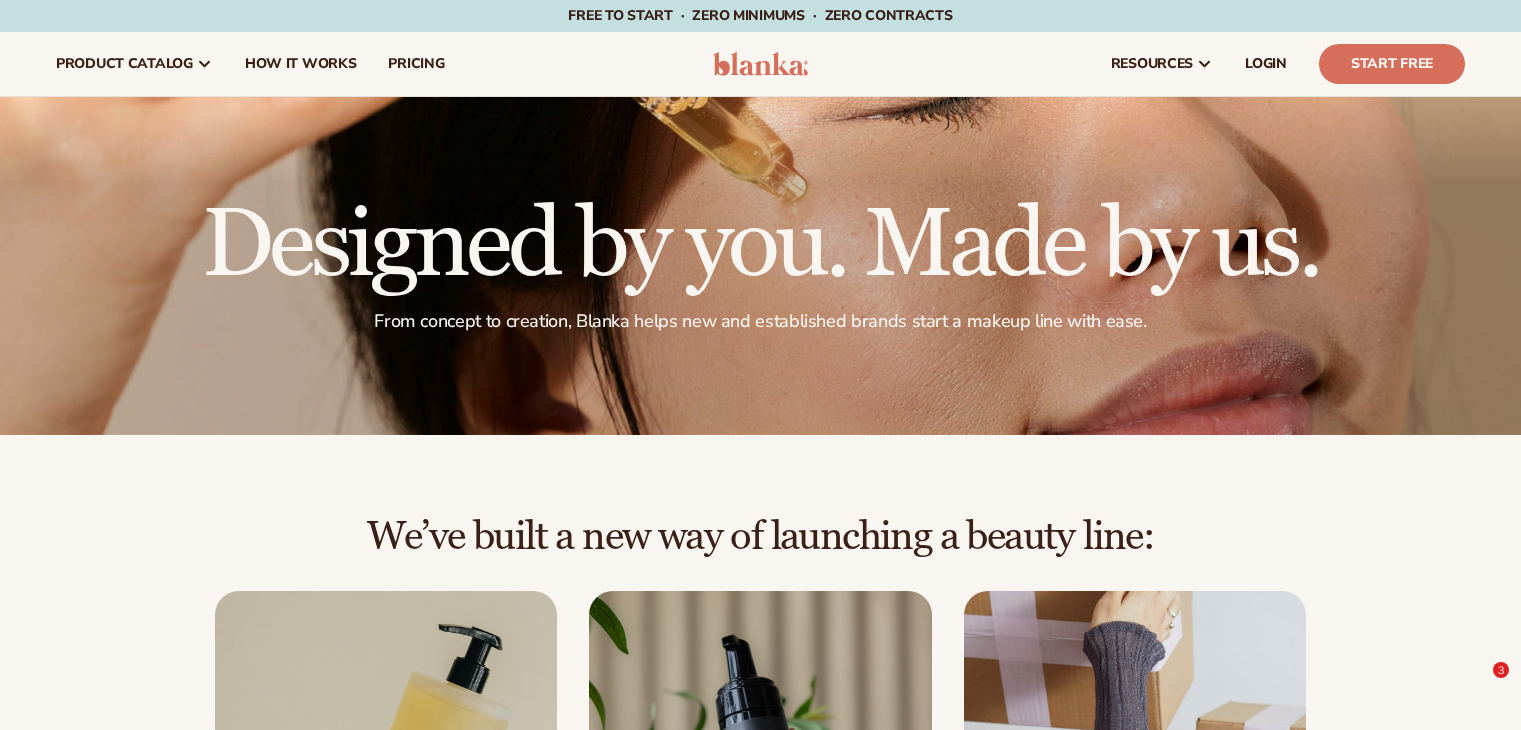 scroll, scrollTop: 3092, scrollLeft: 0, axis: vertical 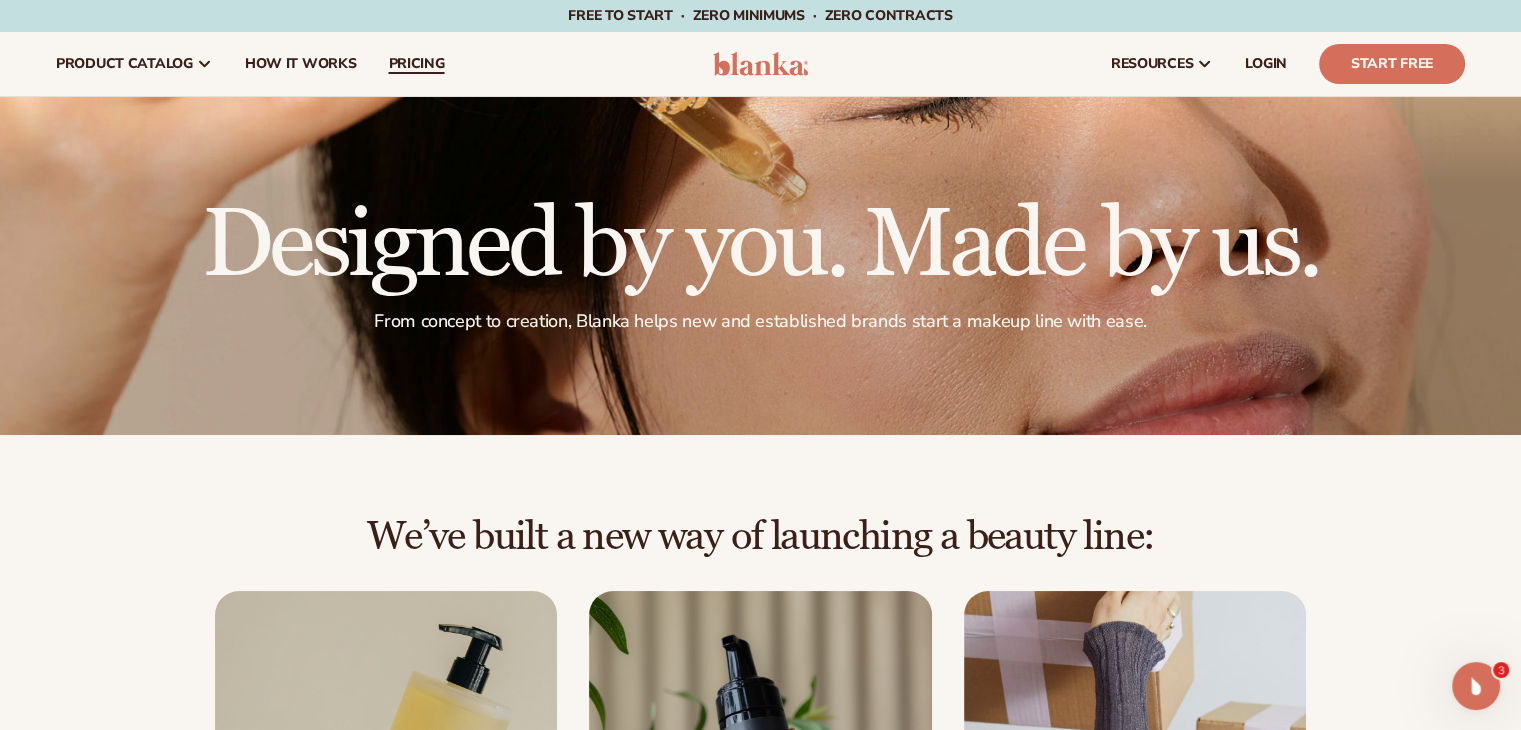 click on "pricing" at bounding box center [416, 64] 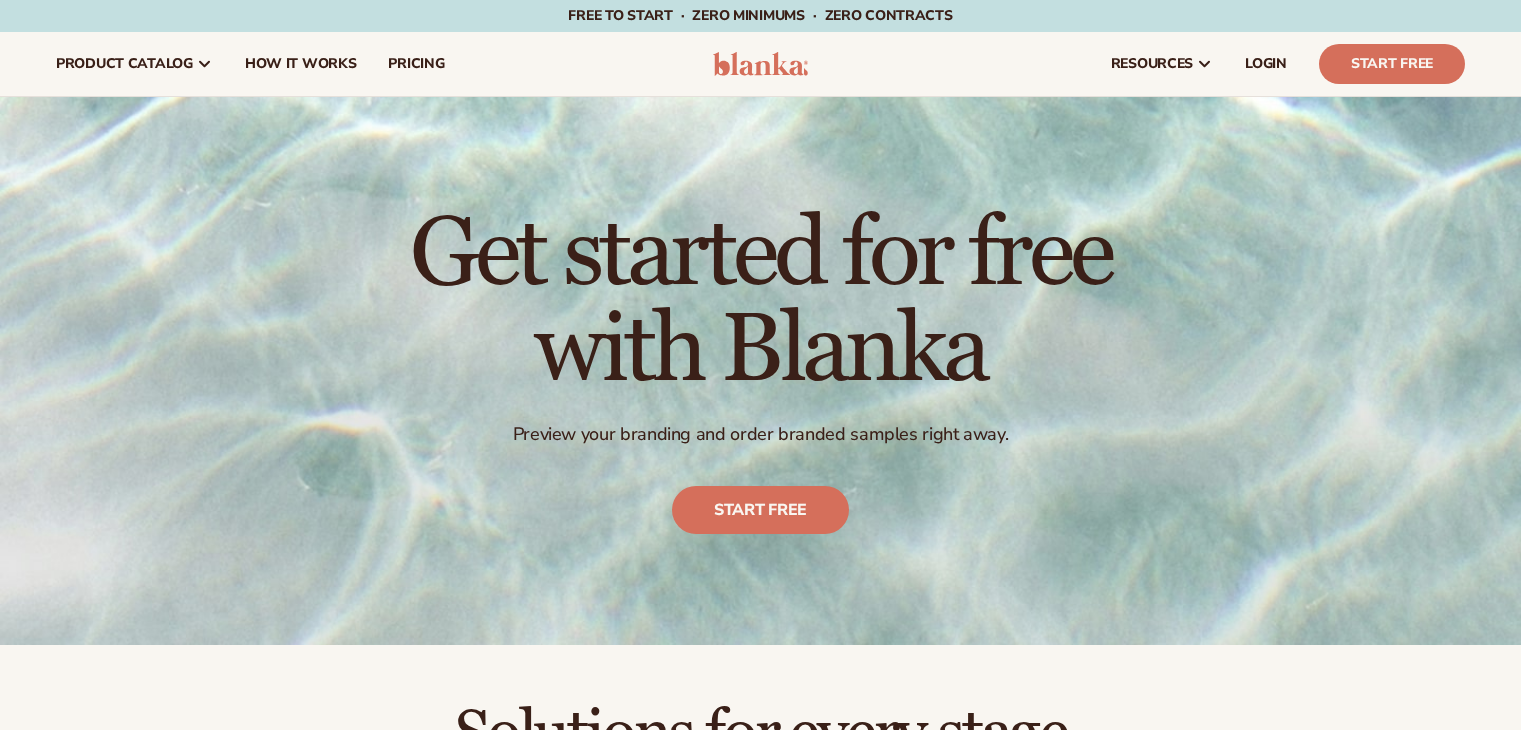 scroll, scrollTop: 0, scrollLeft: 0, axis: both 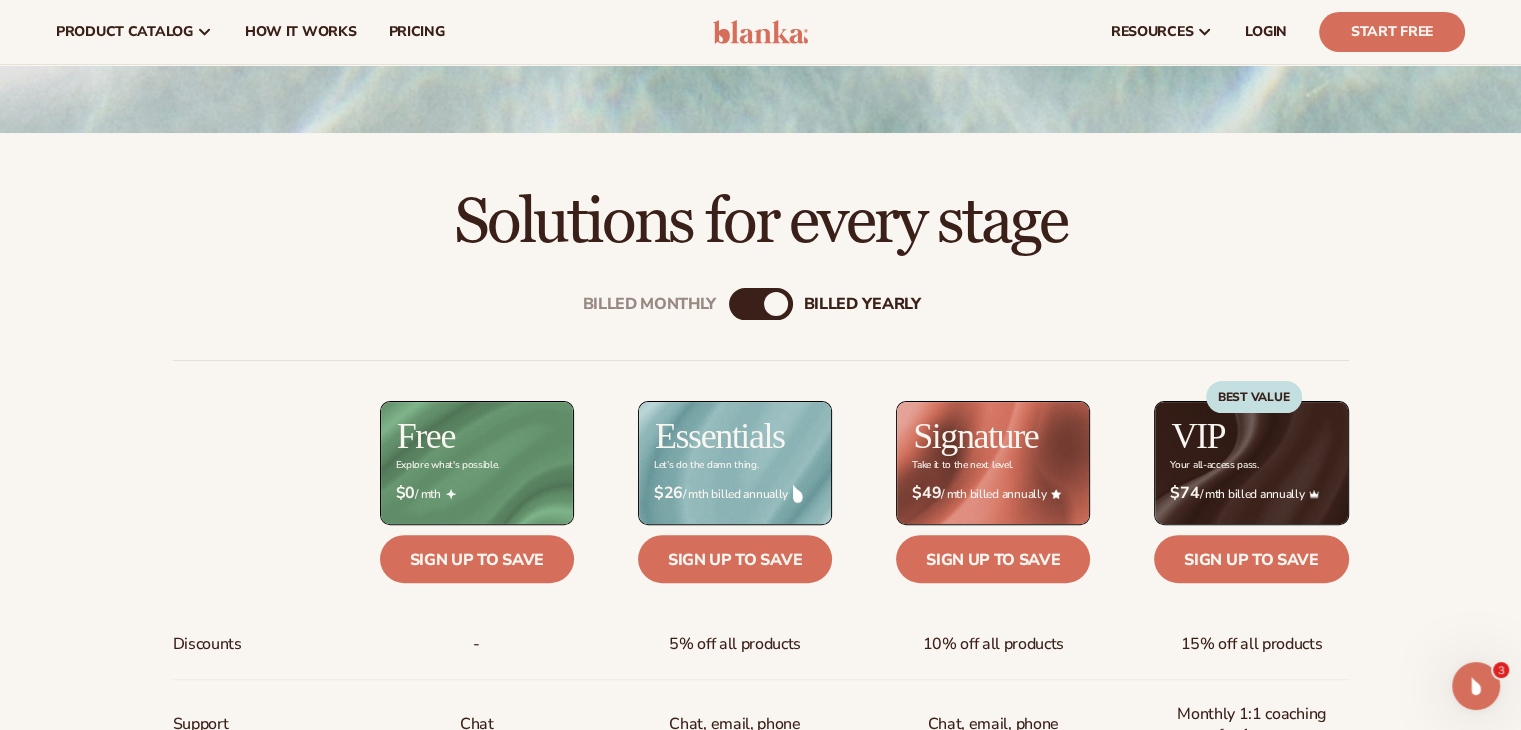 click on "Billed Monthly" at bounding box center [741, 304] 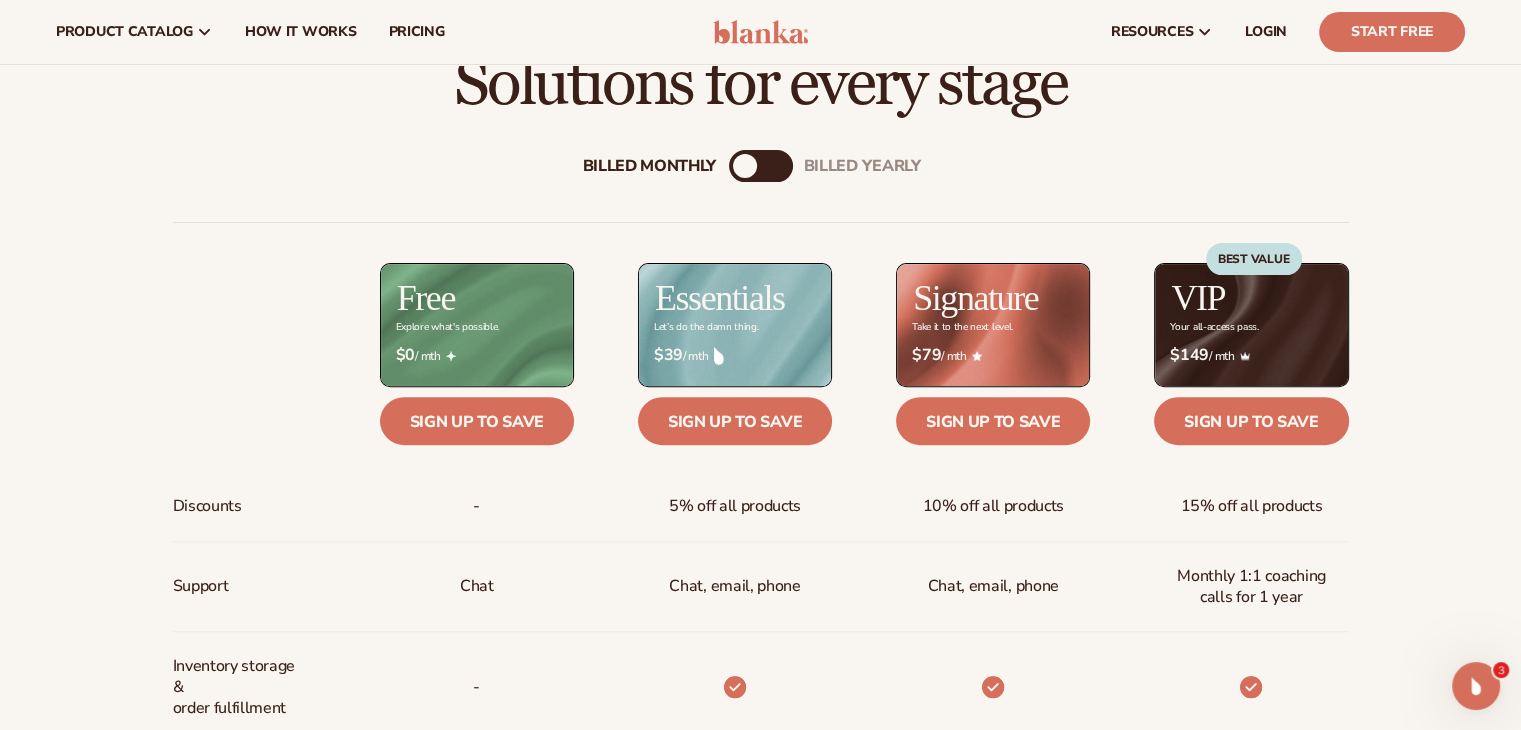 scroll, scrollTop: 619, scrollLeft: 0, axis: vertical 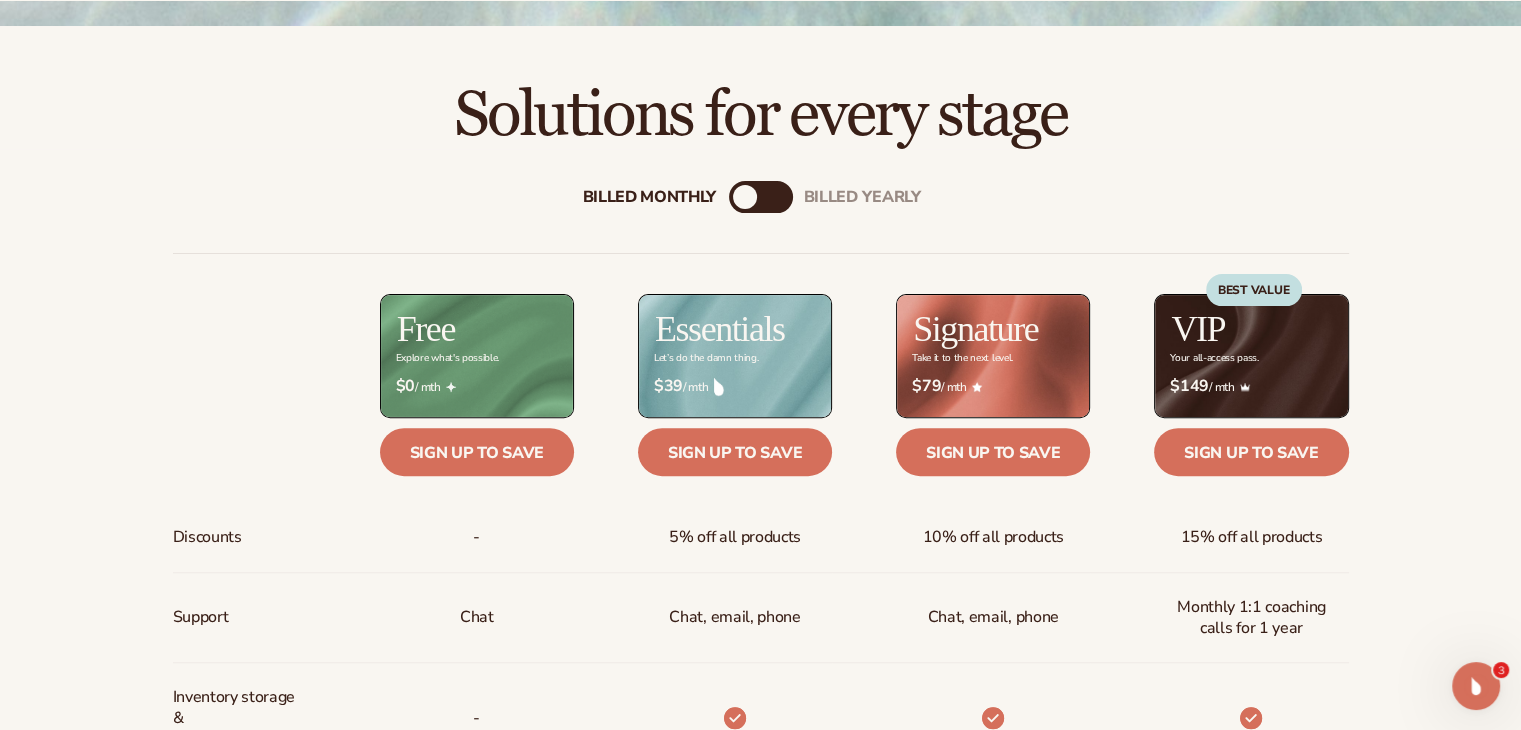 click on "billed Yearly" at bounding box center [781, 197] 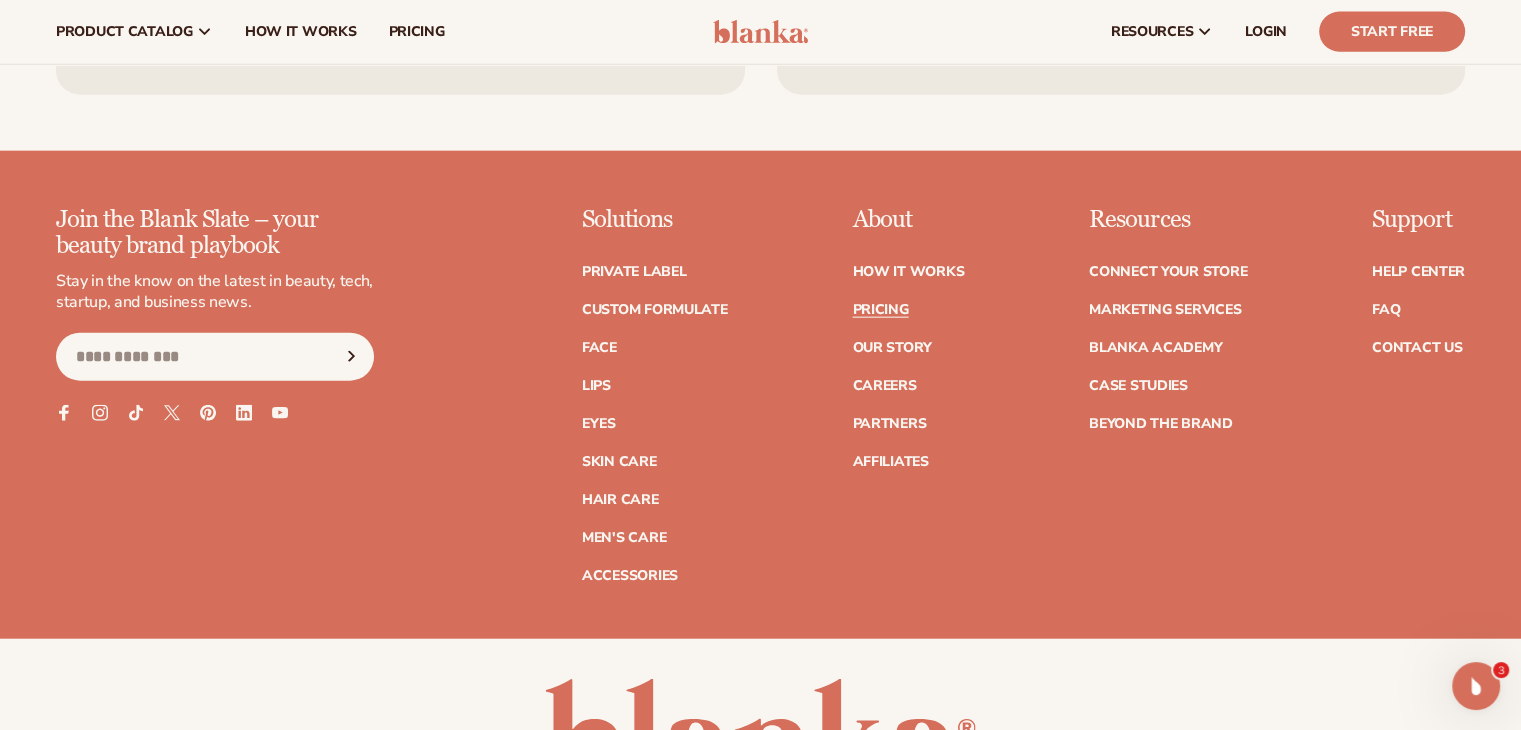 scroll, scrollTop: 4712, scrollLeft: 0, axis: vertical 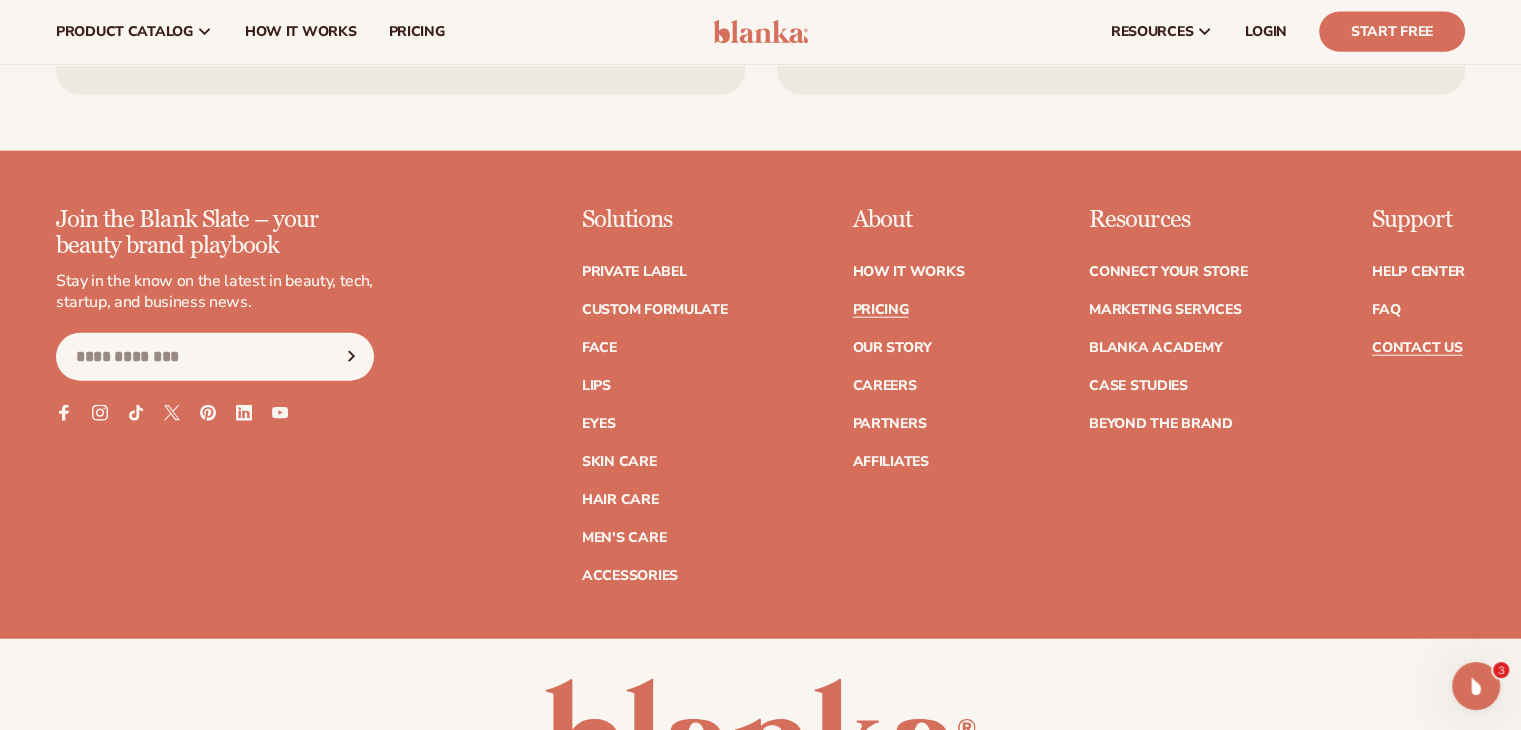 click on "Contact Us" at bounding box center [1417, 348] 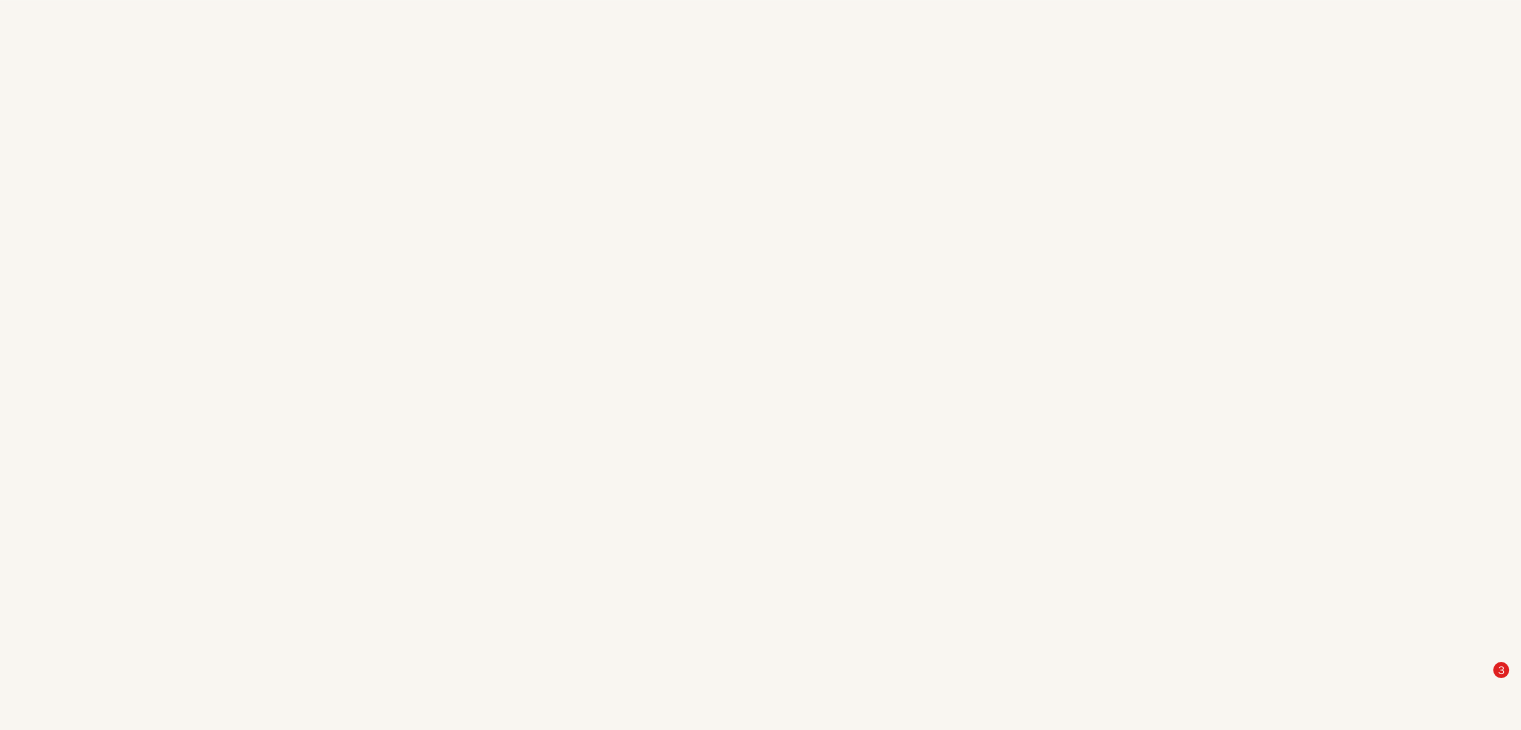 scroll, scrollTop: 819, scrollLeft: 0, axis: vertical 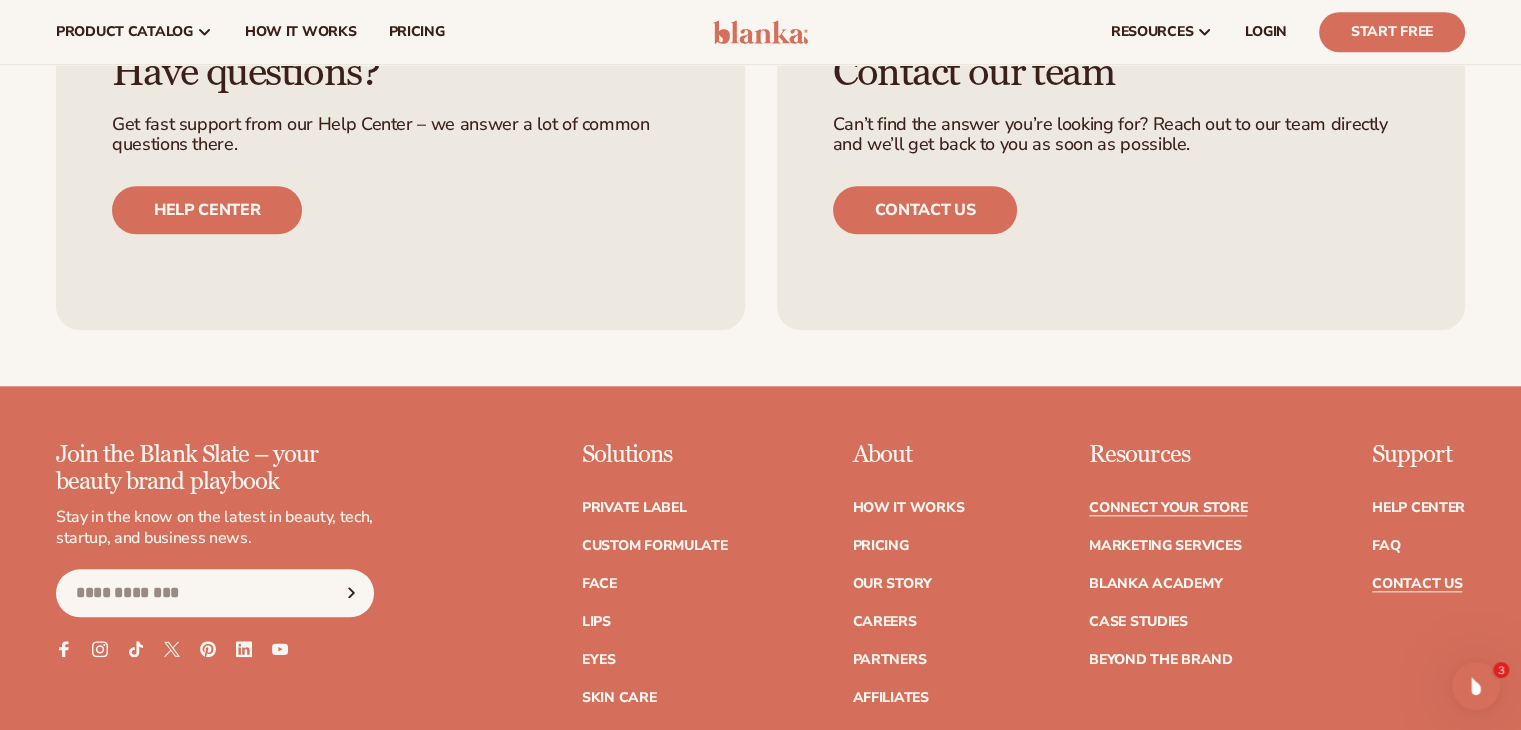 click on "Connect your store" at bounding box center (1168, 508) 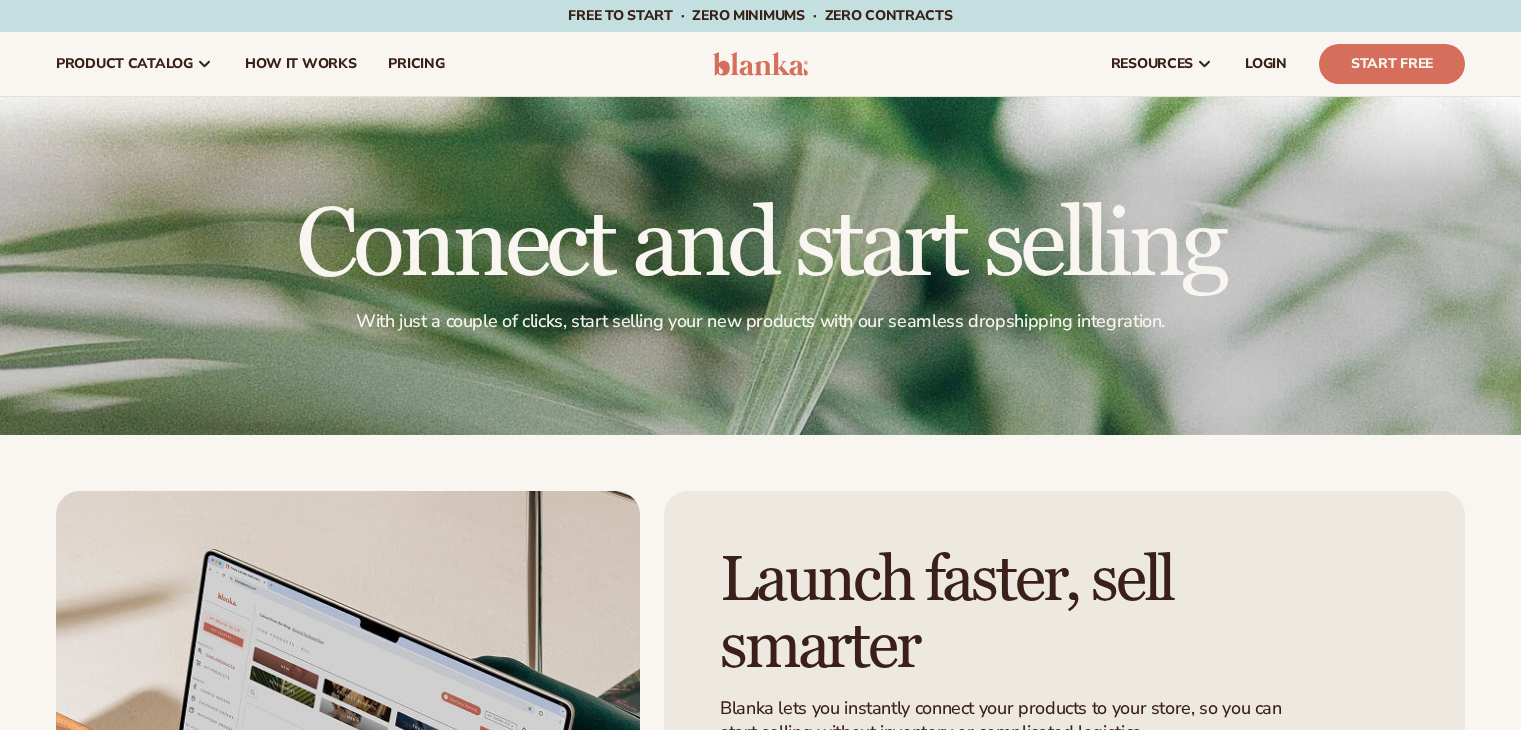 scroll, scrollTop: 0, scrollLeft: 0, axis: both 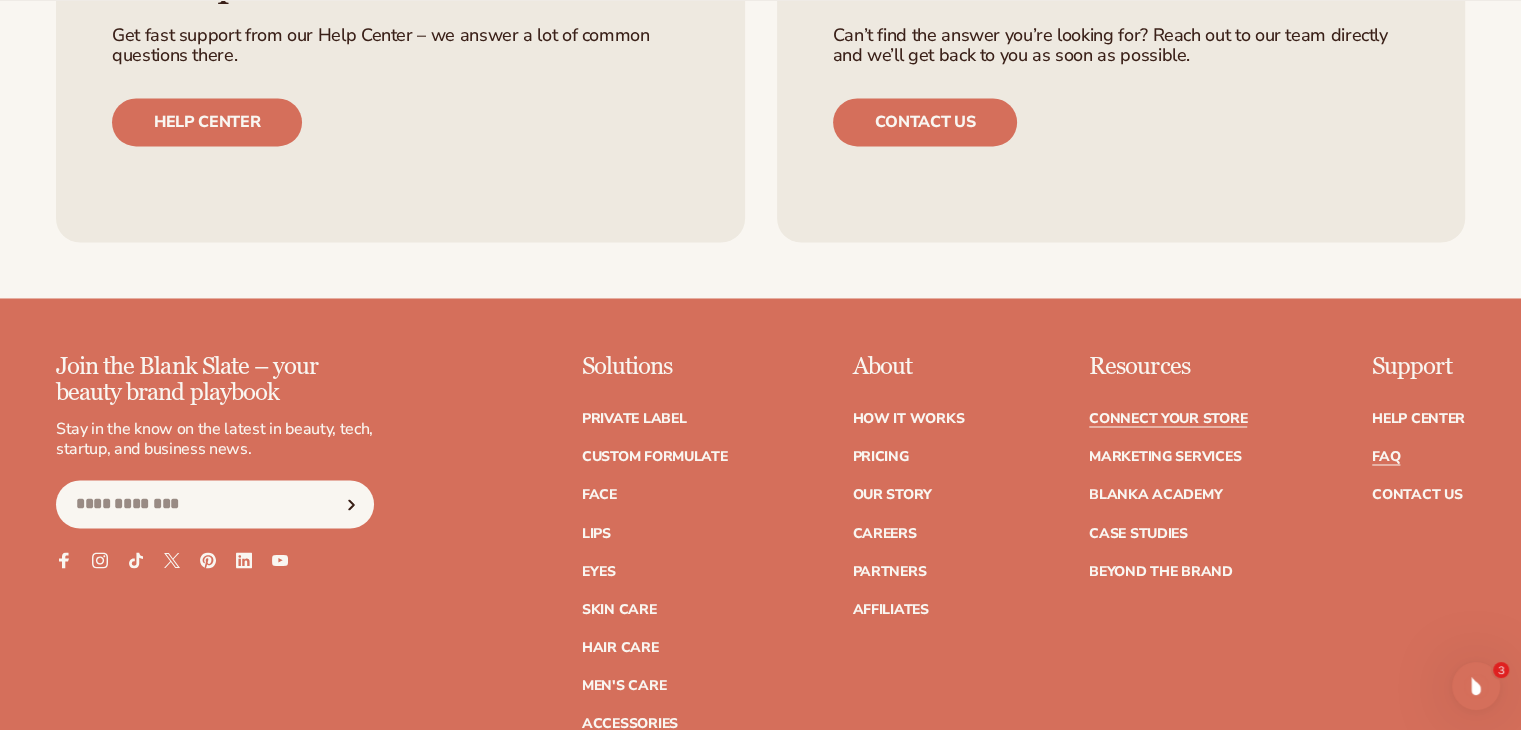 click on "FAQ" at bounding box center [1386, 457] 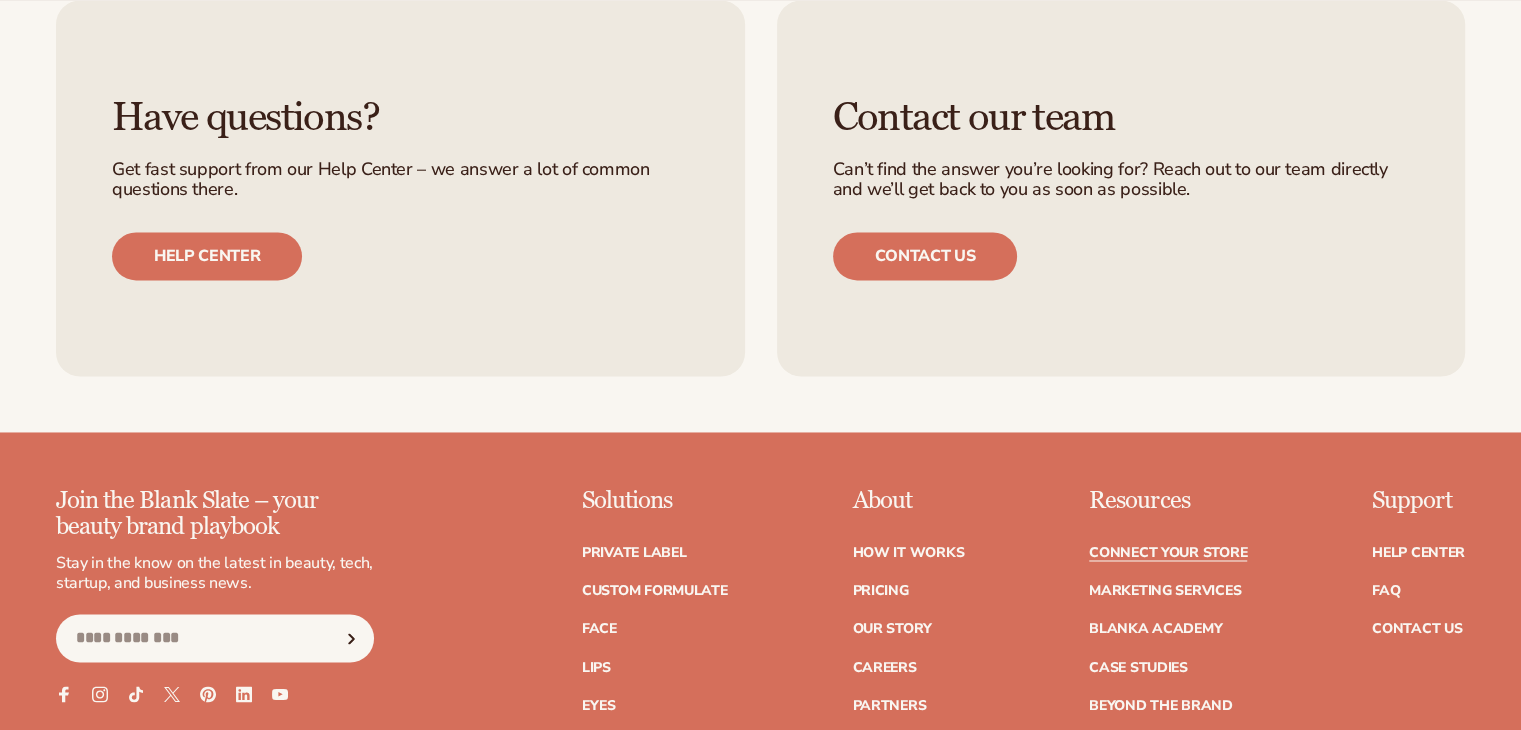 scroll, scrollTop: 3282, scrollLeft: 0, axis: vertical 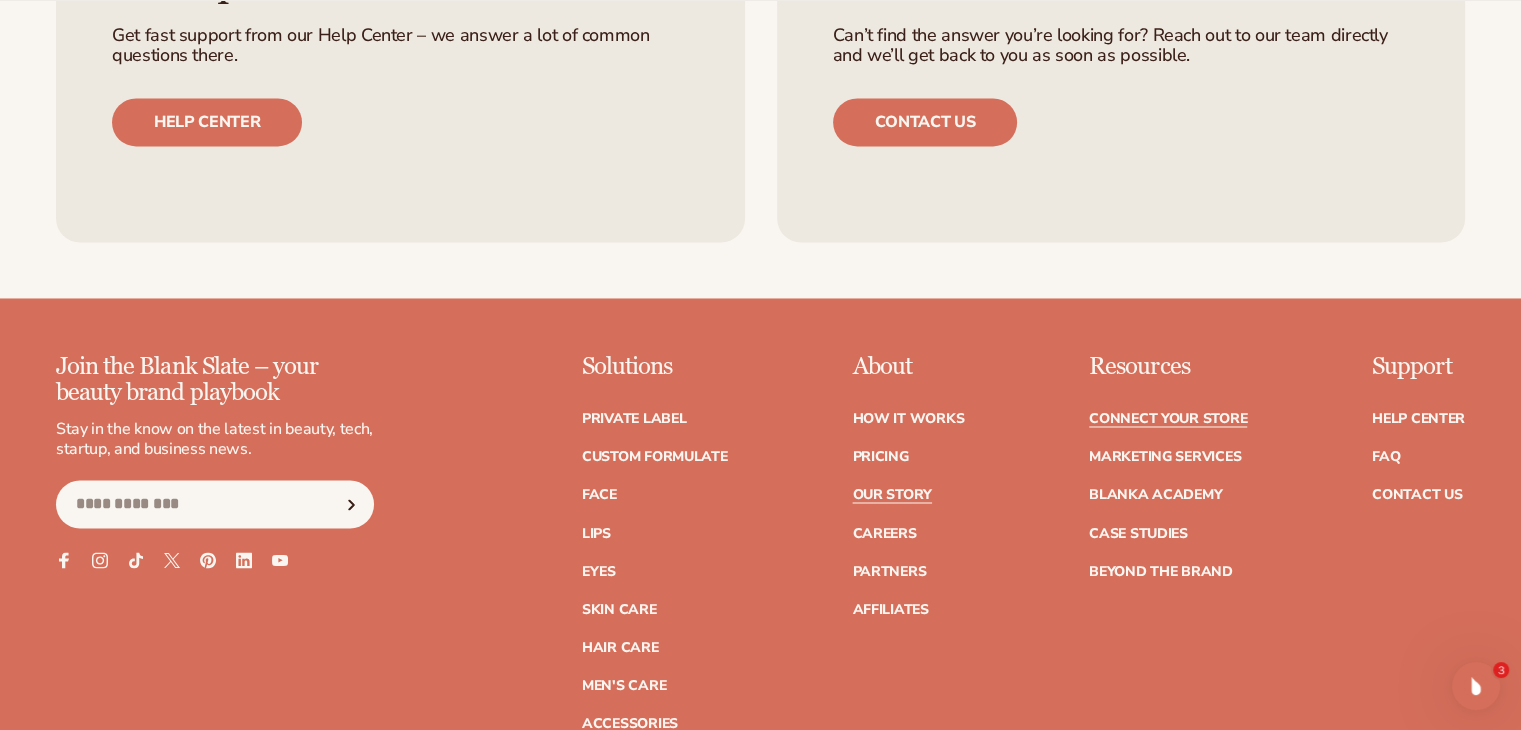 click on "Our Story" at bounding box center (891, 495) 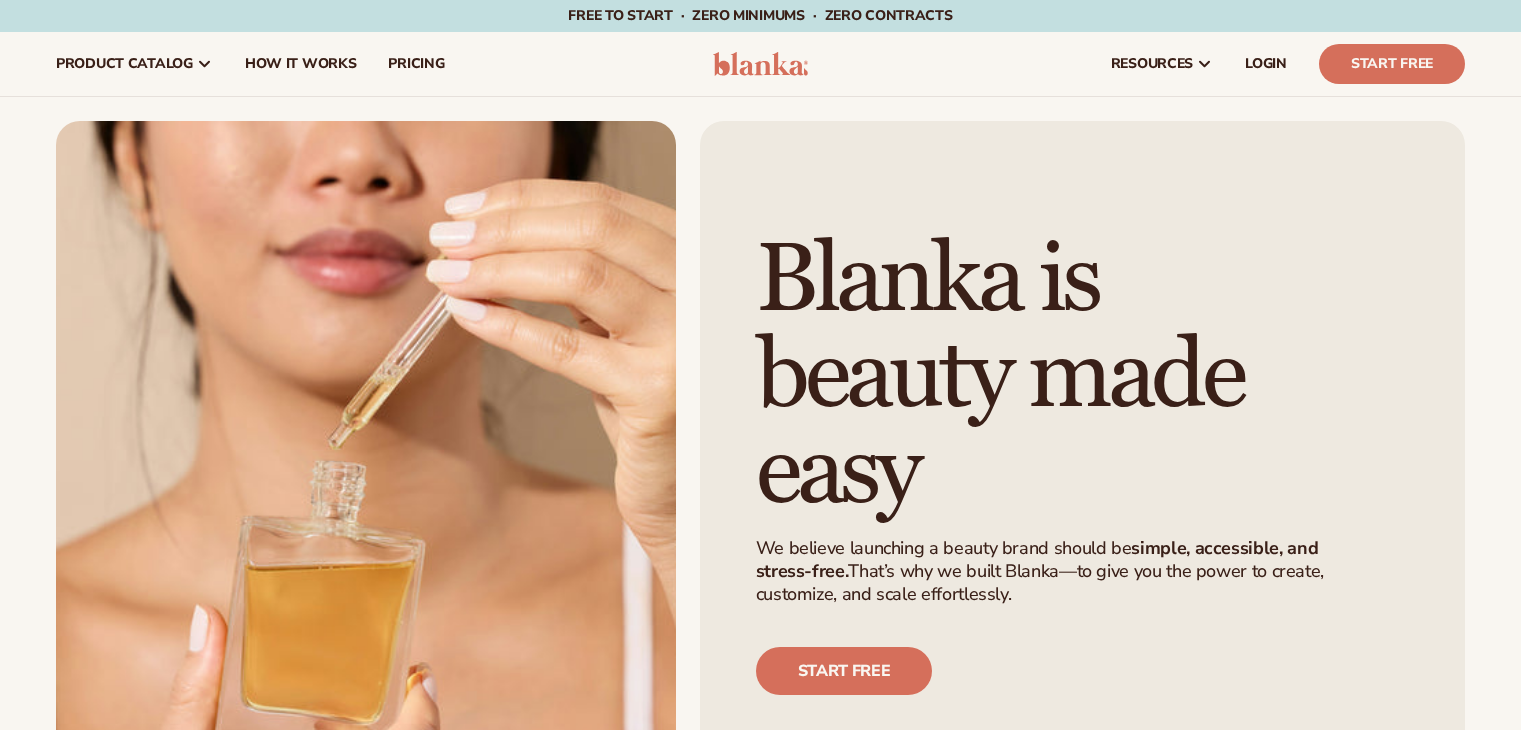 scroll, scrollTop: 0, scrollLeft: 0, axis: both 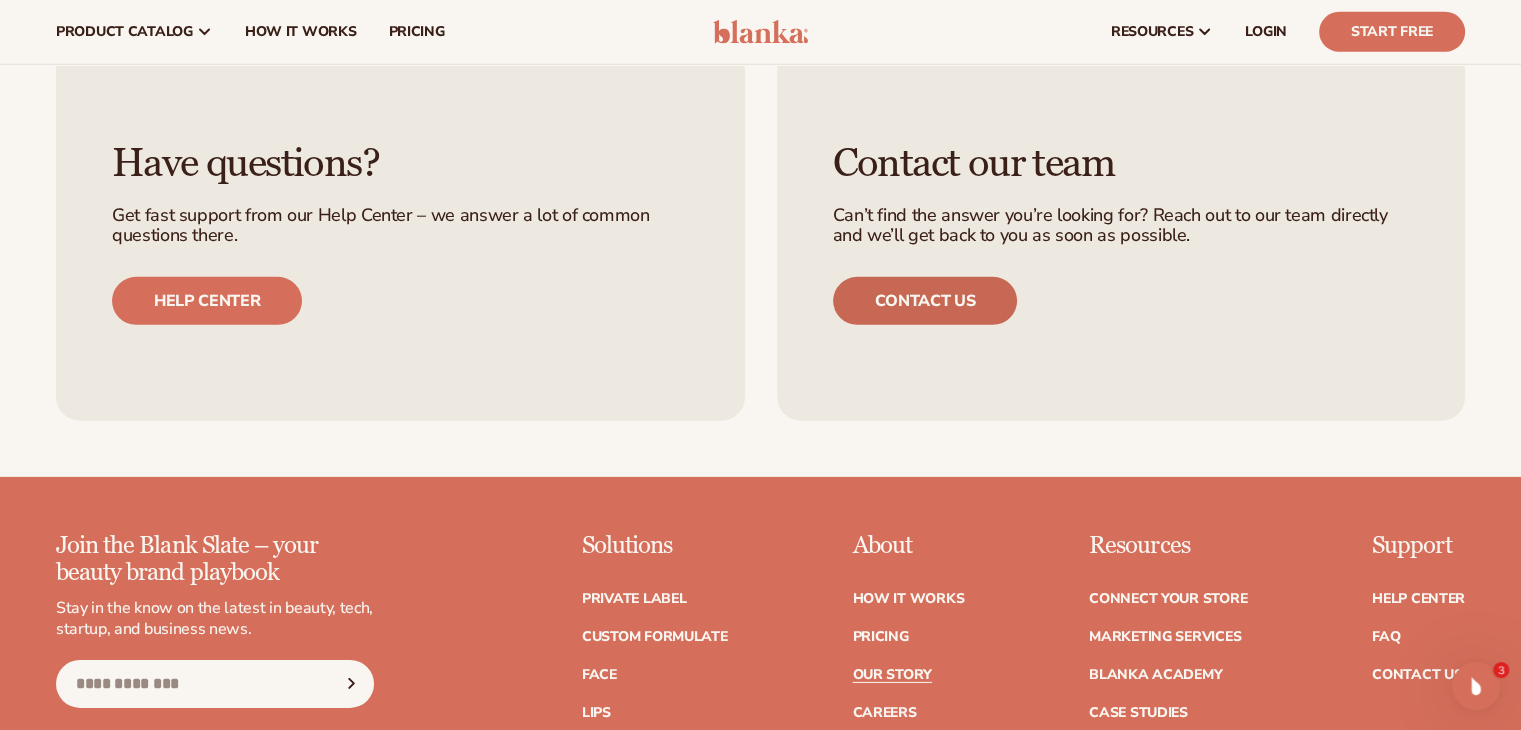 click on "Contact us" at bounding box center (925, 301) 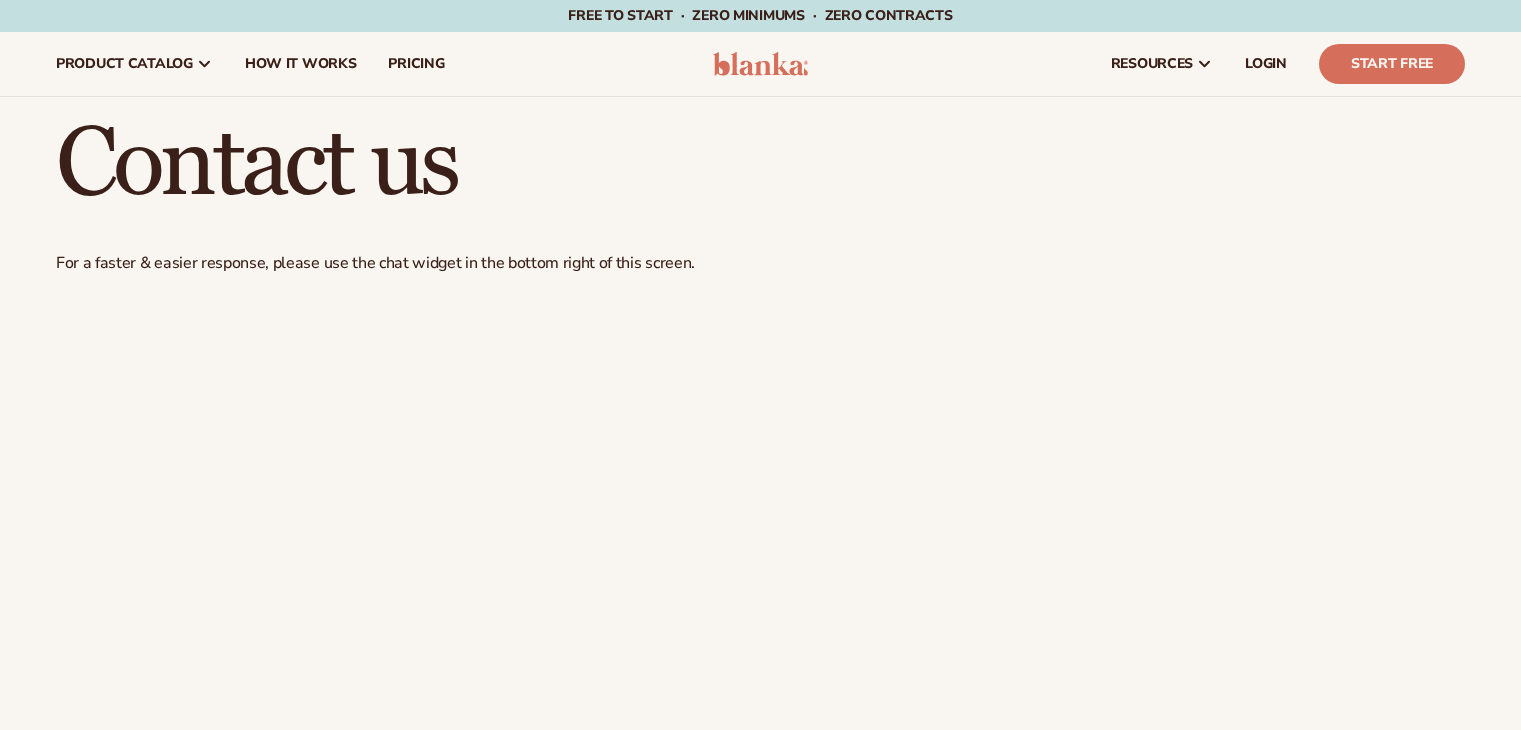 scroll, scrollTop: 0, scrollLeft: 0, axis: both 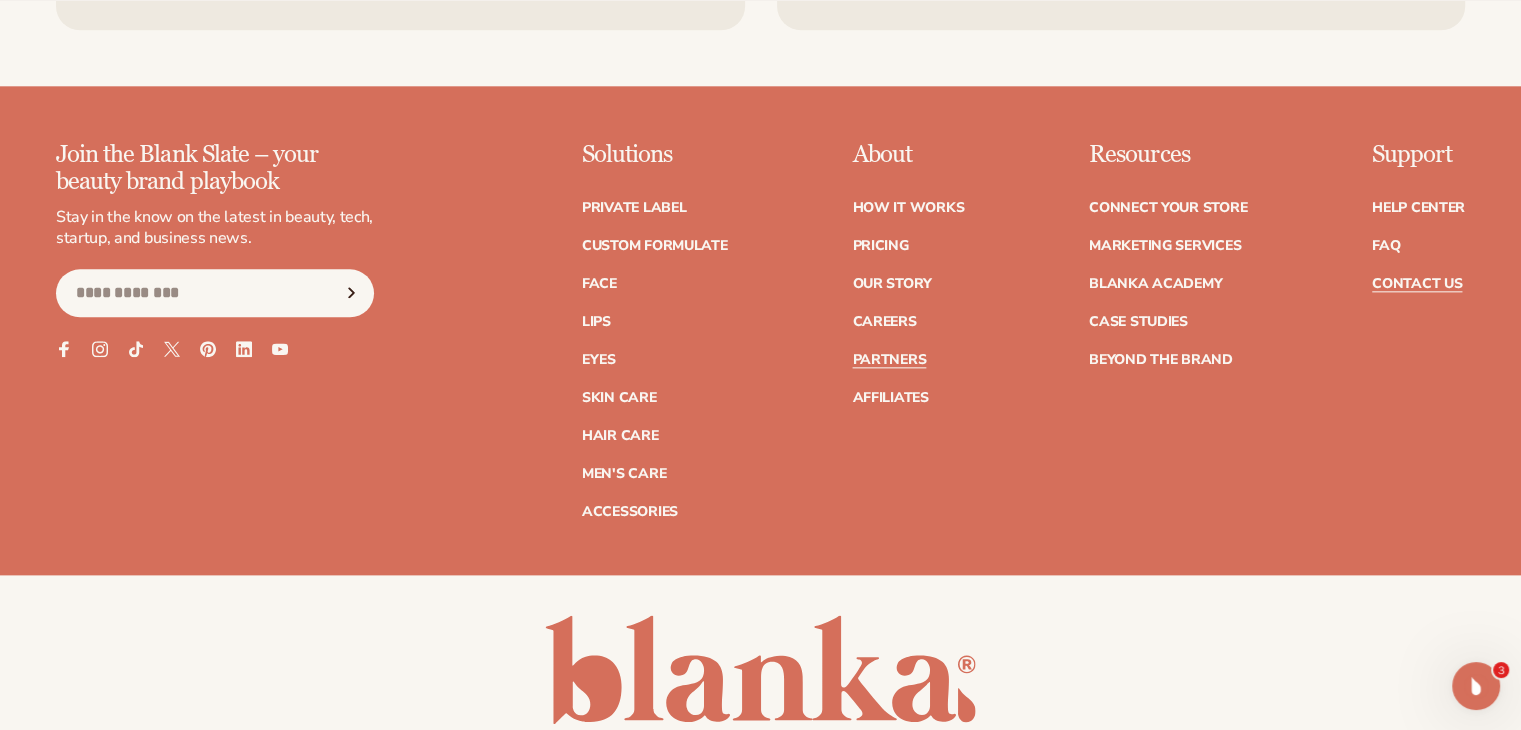 click on "Partners" at bounding box center [889, 360] 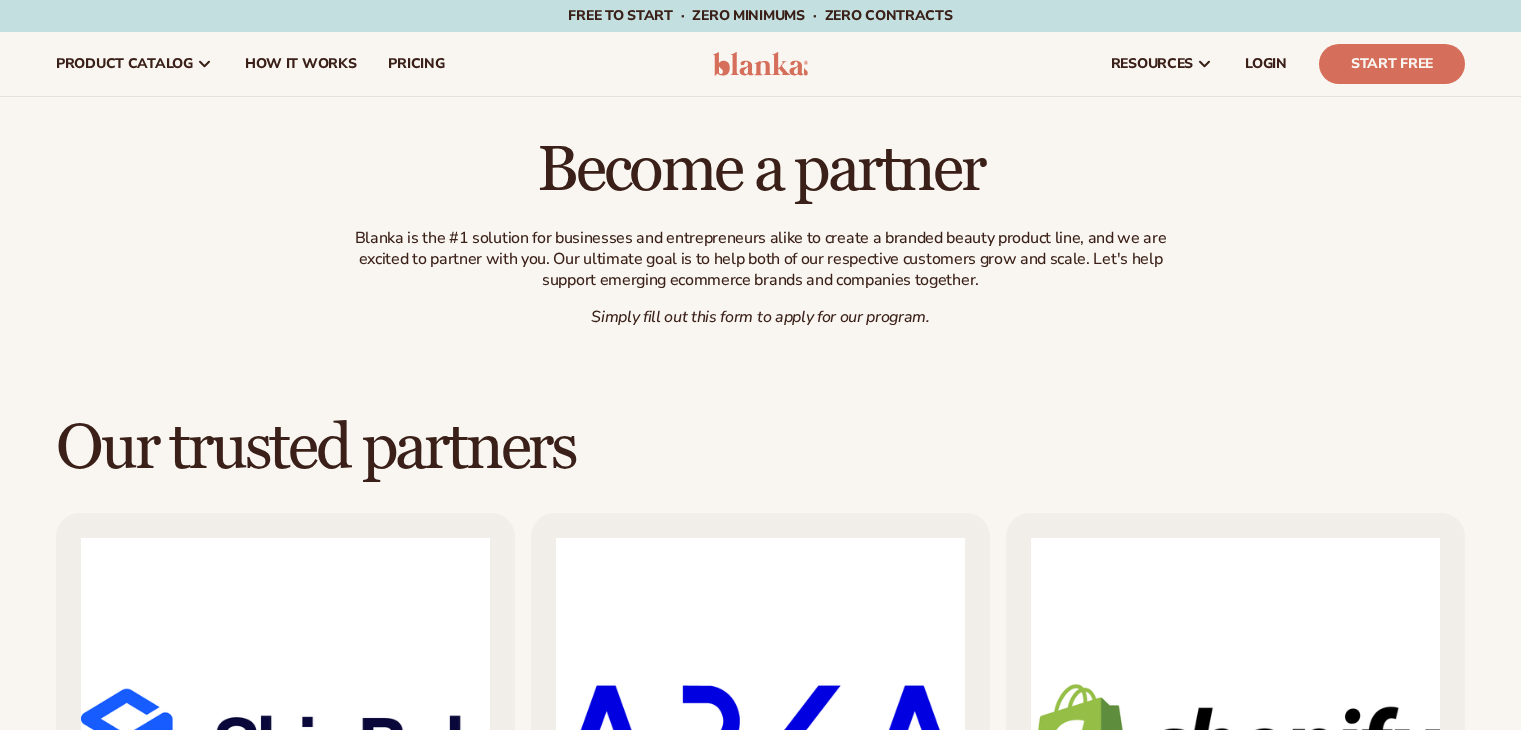 scroll, scrollTop: 0, scrollLeft: 0, axis: both 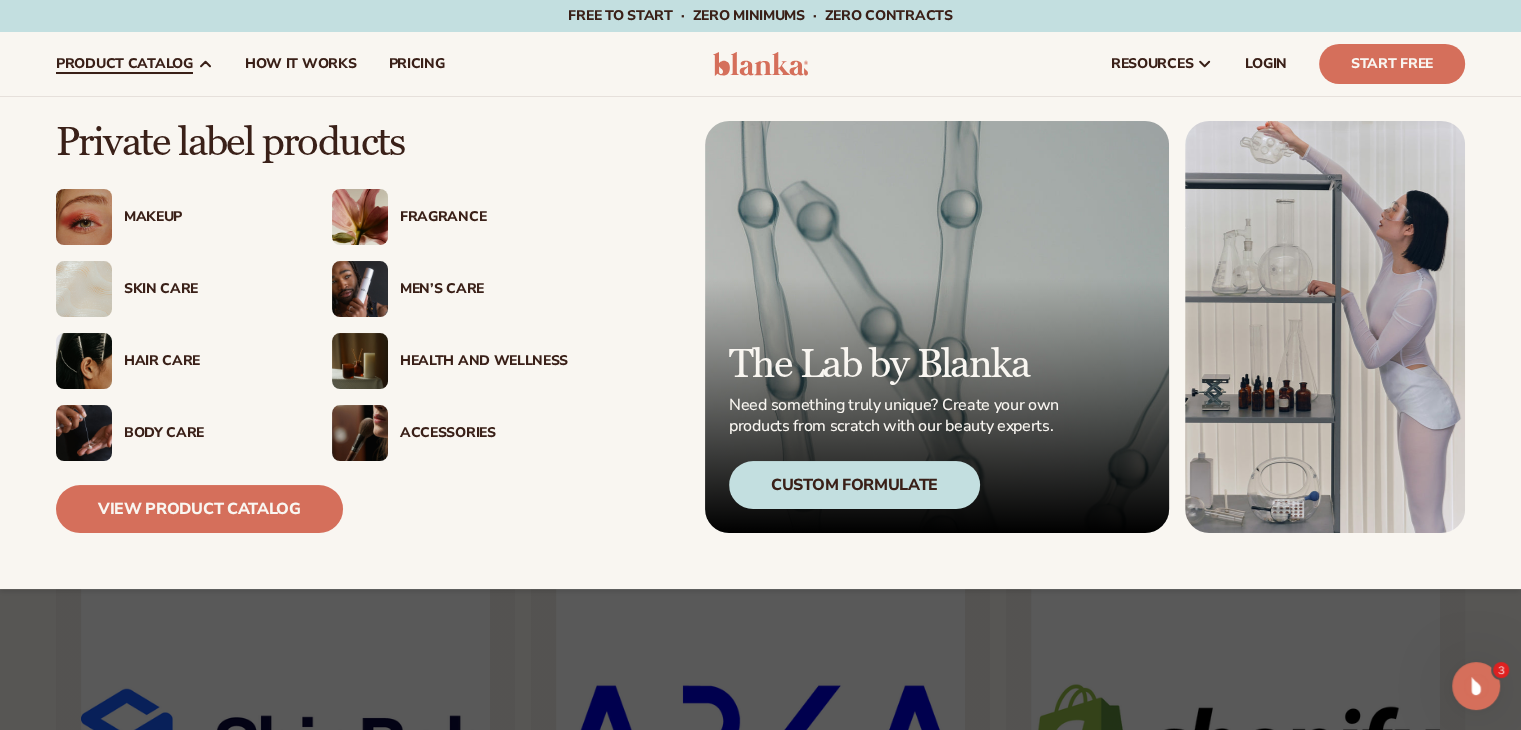click on "Makeup" at bounding box center [208, 217] 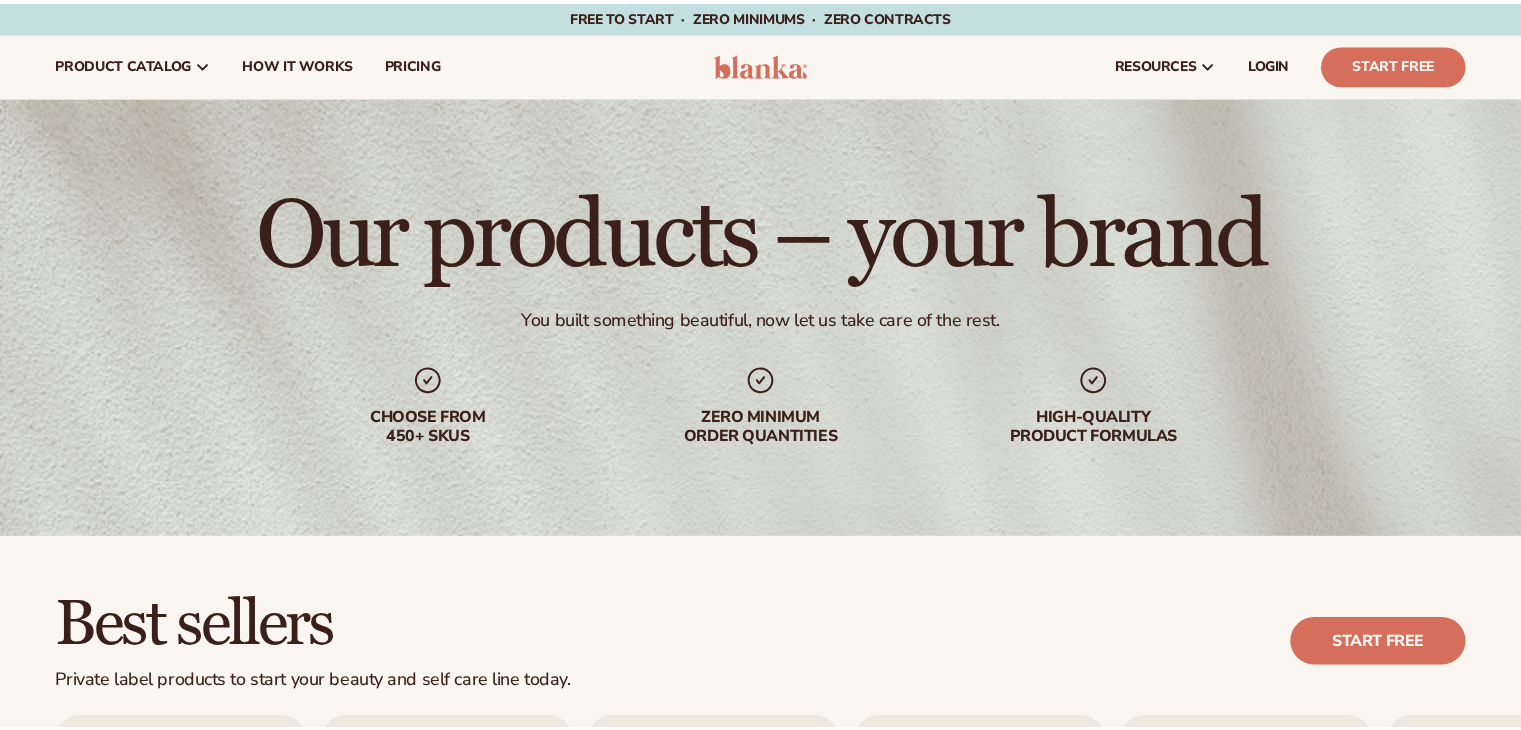 scroll, scrollTop: 0, scrollLeft: 0, axis: both 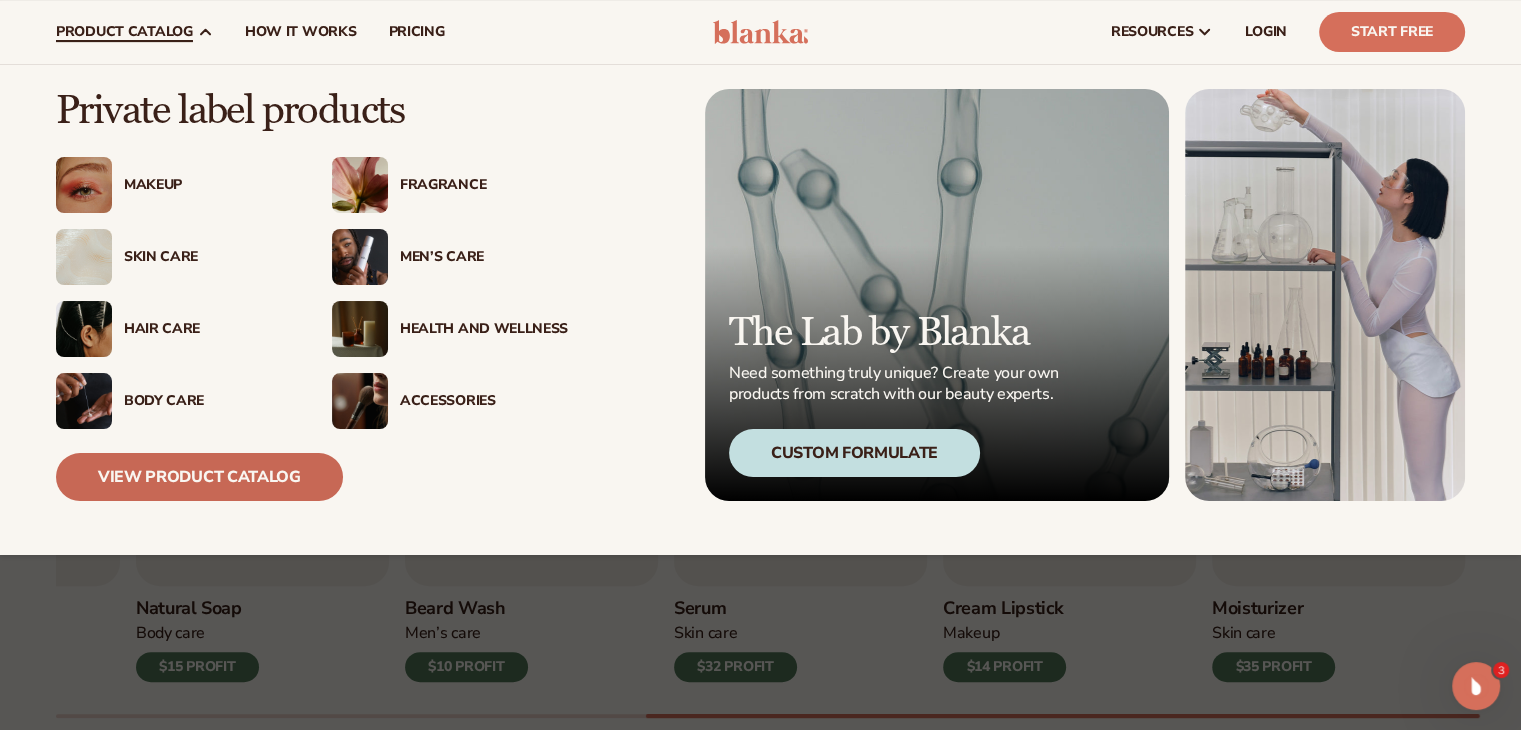 click on "View Product Catalog" at bounding box center (199, 477) 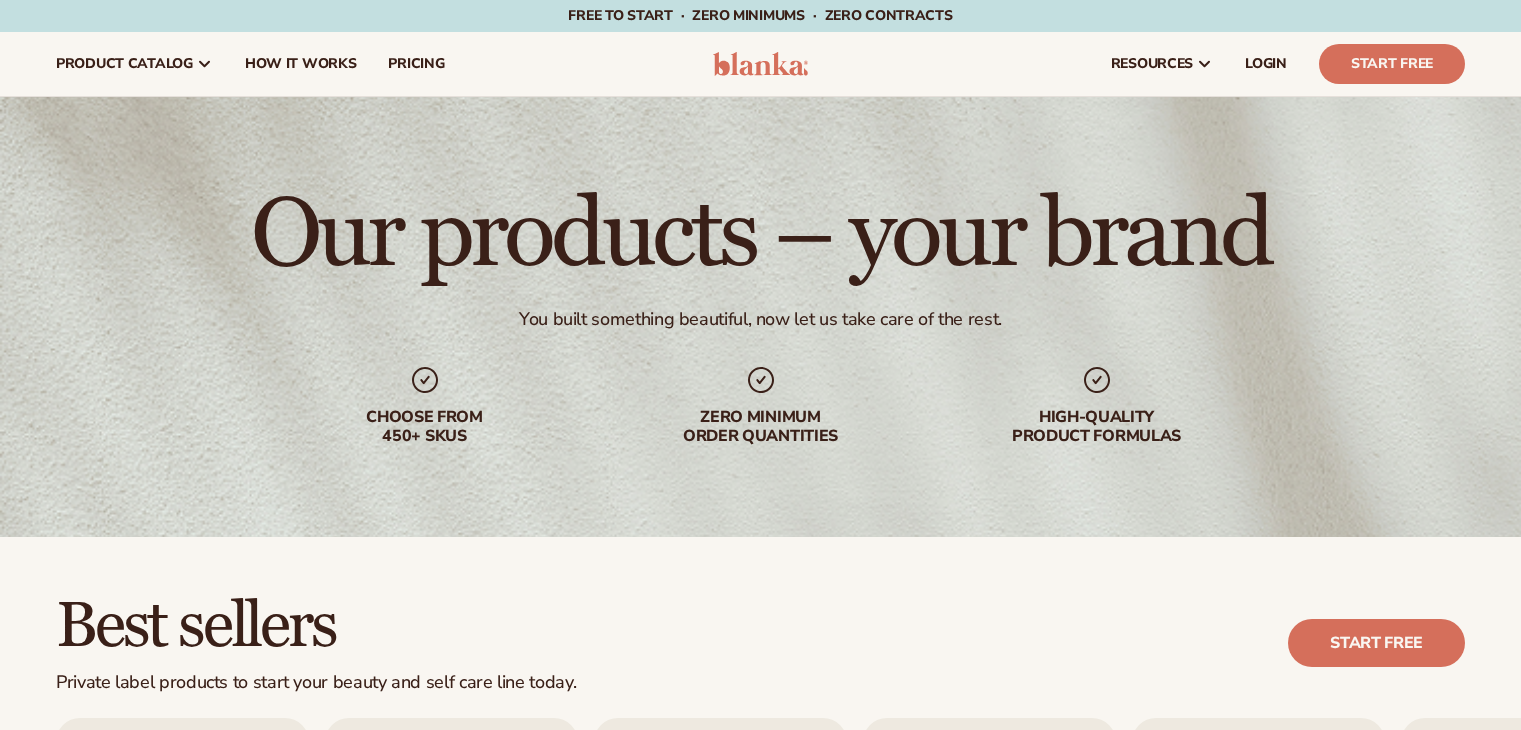scroll, scrollTop: 0, scrollLeft: 0, axis: both 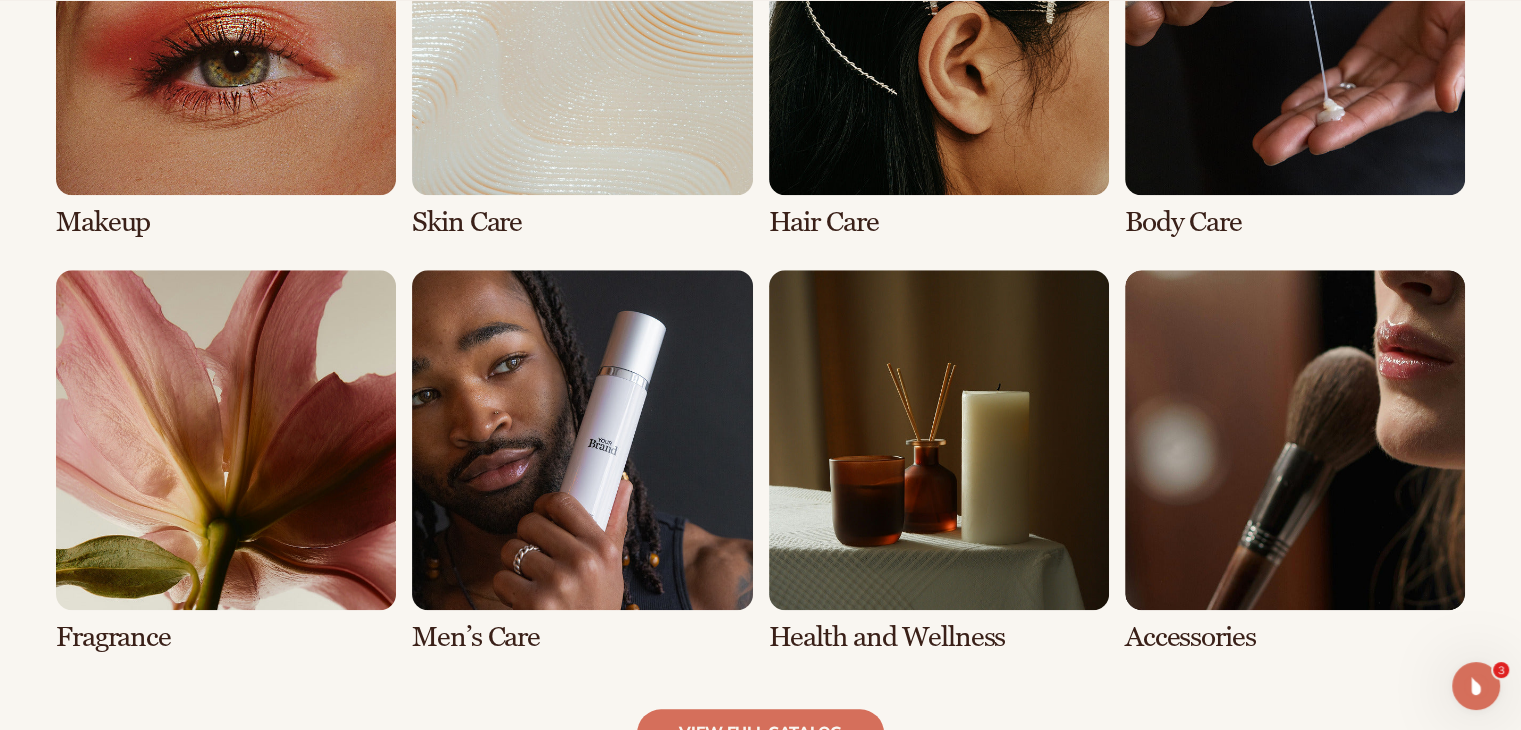 click at bounding box center (226, 46) 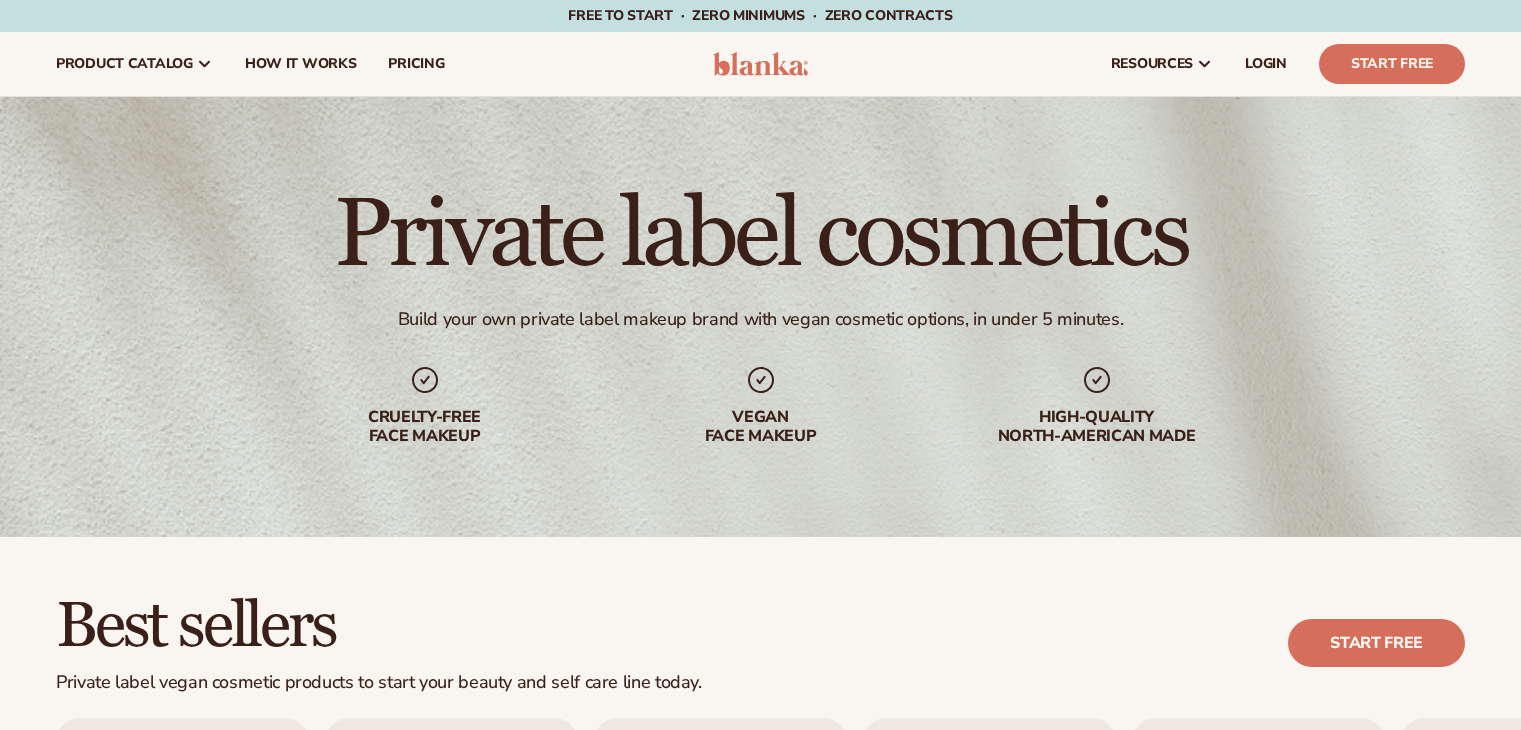 scroll, scrollTop: 0, scrollLeft: 0, axis: both 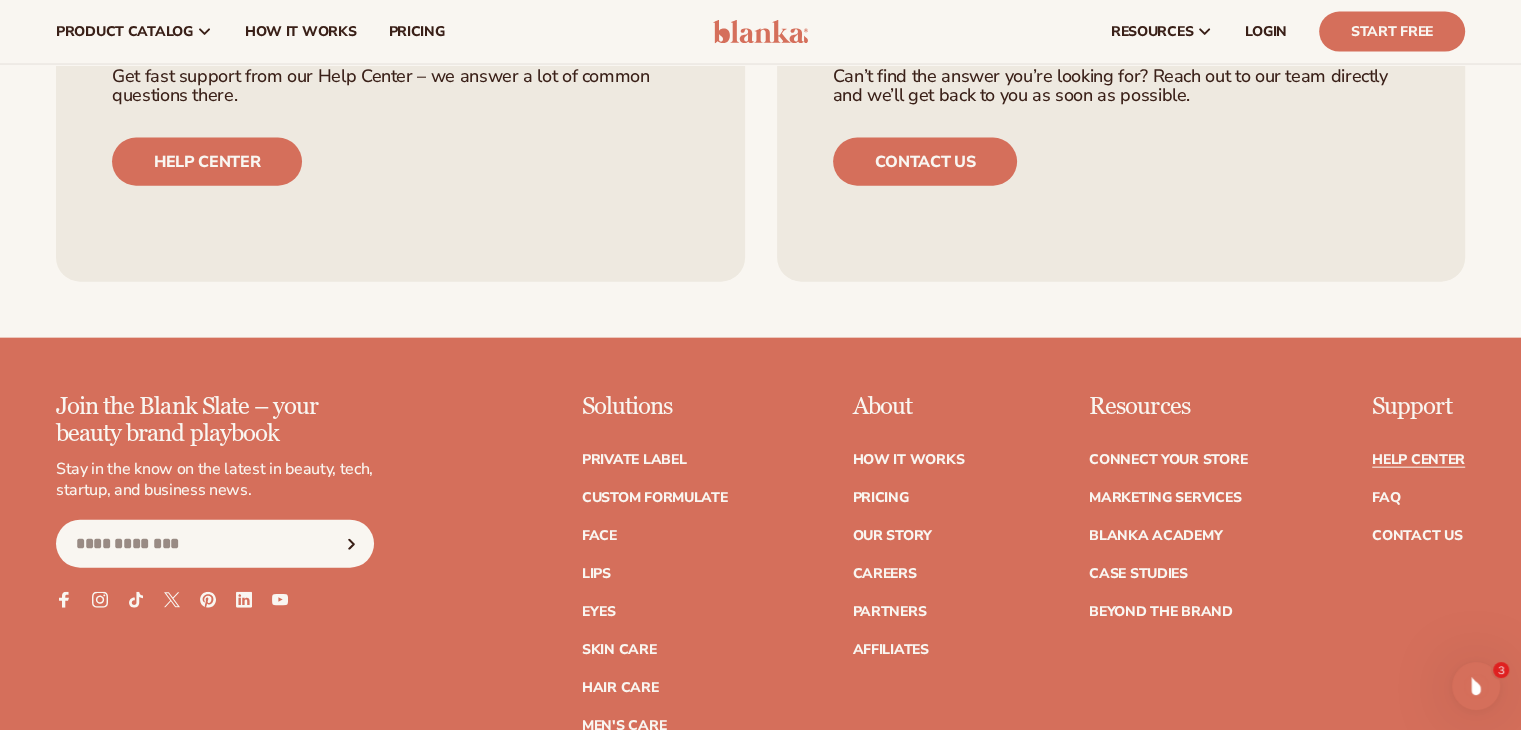 click on "Help Center" at bounding box center (1418, 460) 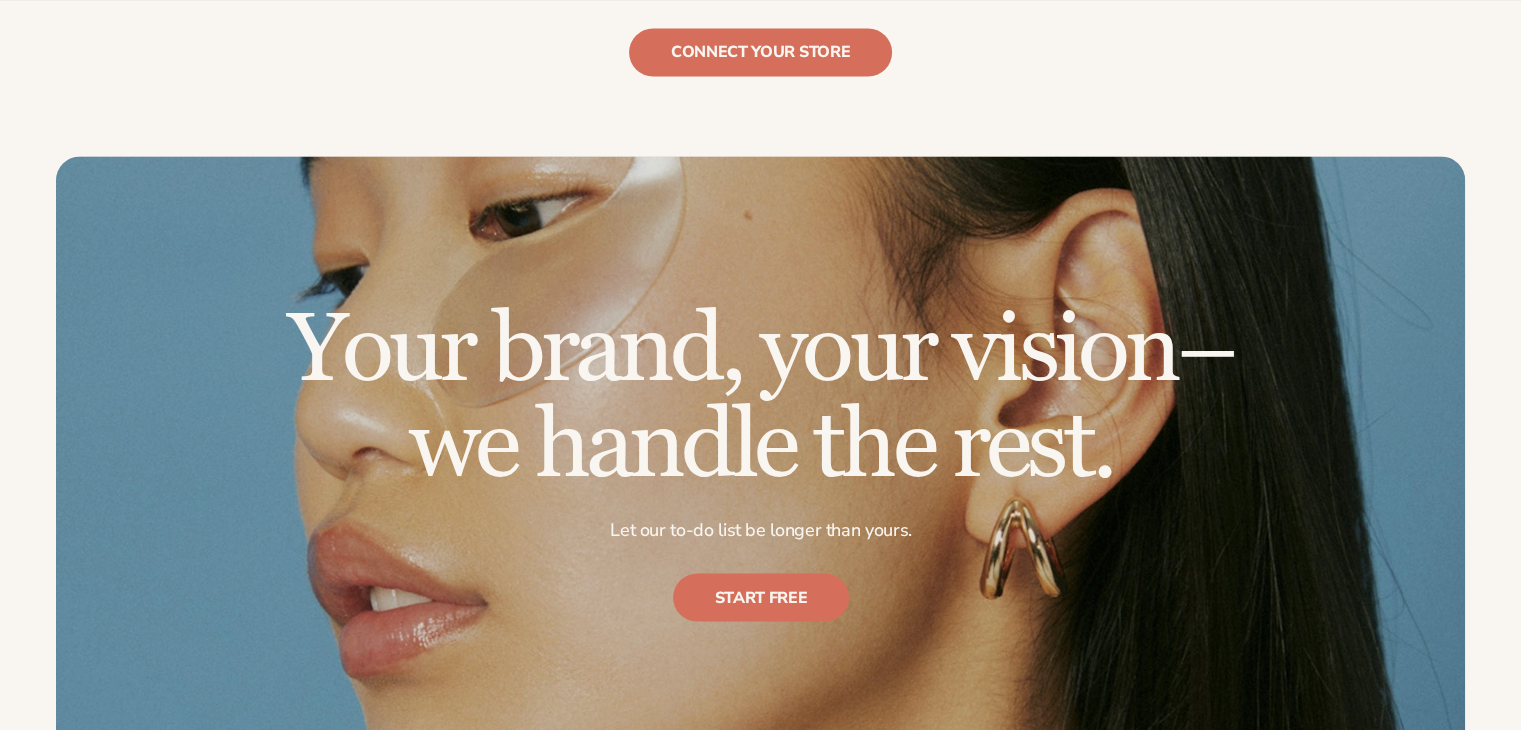 scroll, scrollTop: 4582, scrollLeft: 0, axis: vertical 